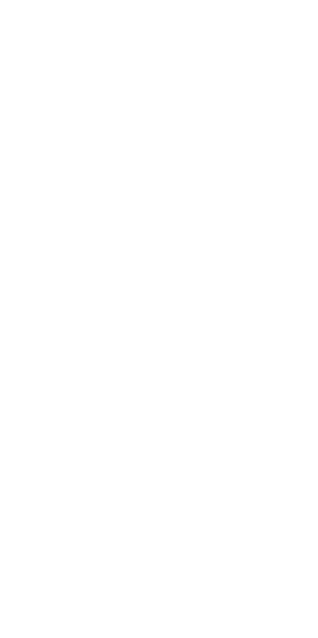 scroll, scrollTop: 0, scrollLeft: 0, axis: both 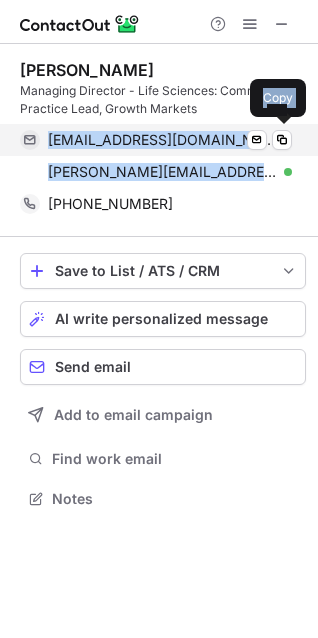 drag, startPoint x: 296, startPoint y: 181, endPoint x: 43, endPoint y: 145, distance: 255.54843 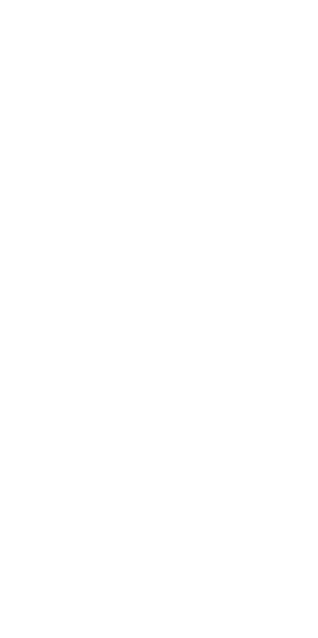 scroll, scrollTop: 0, scrollLeft: 0, axis: both 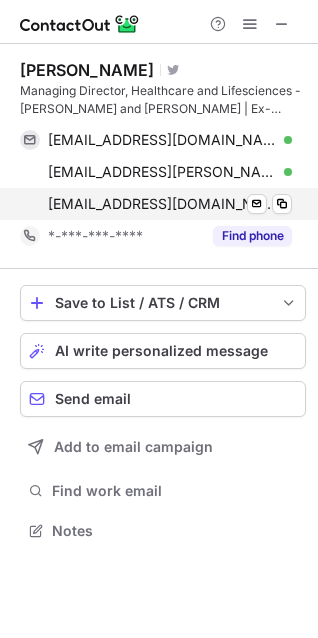drag, startPoint x: 294, startPoint y: 199, endPoint x: 314, endPoint y: 188, distance: 22.825424 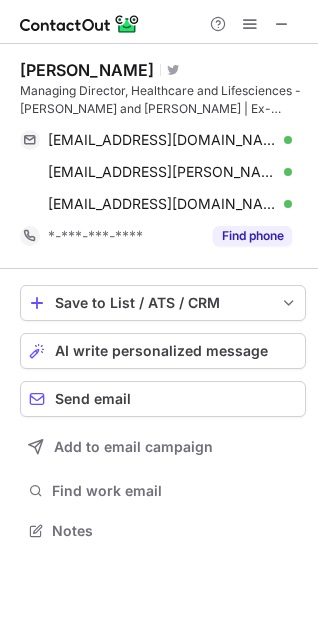 drag, startPoint x: 308, startPoint y: 202, endPoint x: -30, endPoint y: 230, distance: 339.15778 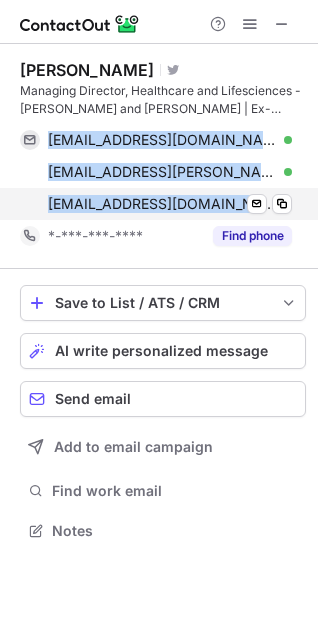 drag, startPoint x: 19, startPoint y: 132, endPoint x: 270, endPoint y: 206, distance: 261.6811 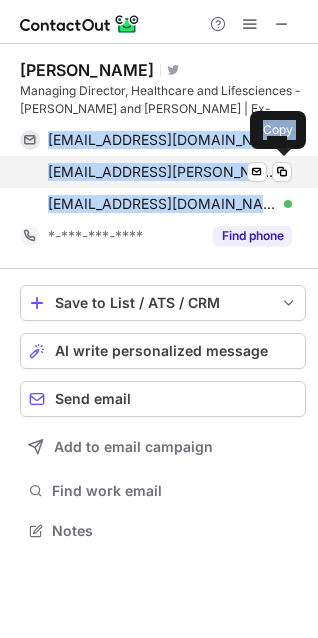 copy on "akashkedia@gmail.com Verified Send email Copy akash.kedia@accenture.com Verified Send email Copy akedia@alvarezandmarsal.com" 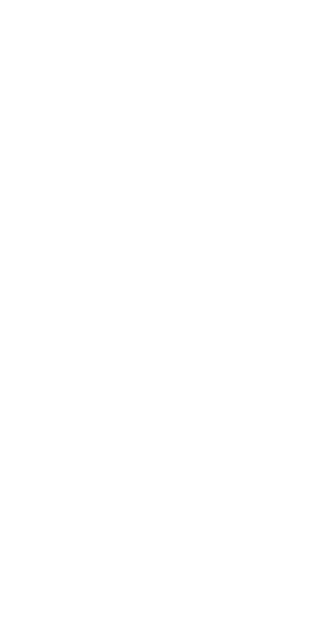 scroll, scrollTop: 0, scrollLeft: 0, axis: both 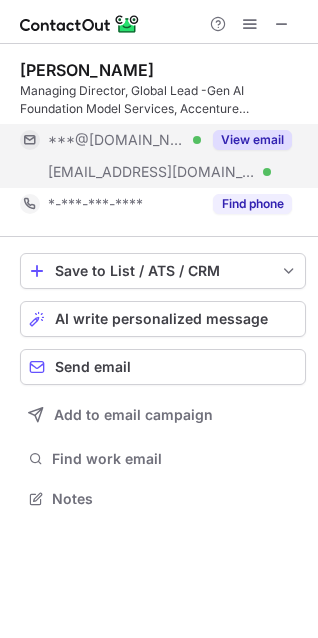 click on "View email" at bounding box center [246, 140] 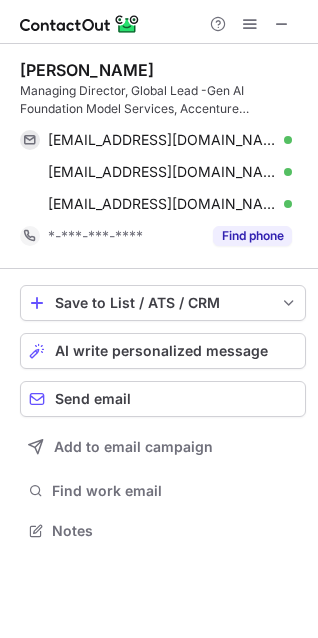 scroll, scrollTop: 10, scrollLeft: 10, axis: both 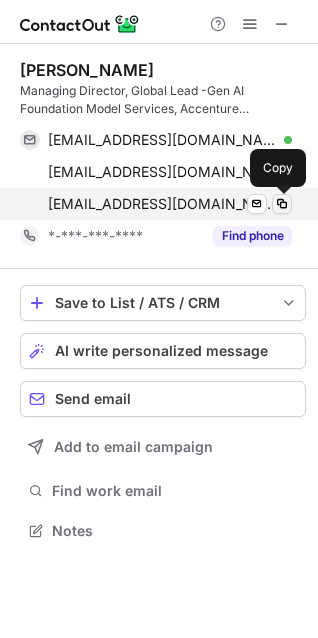 click at bounding box center [282, 204] 